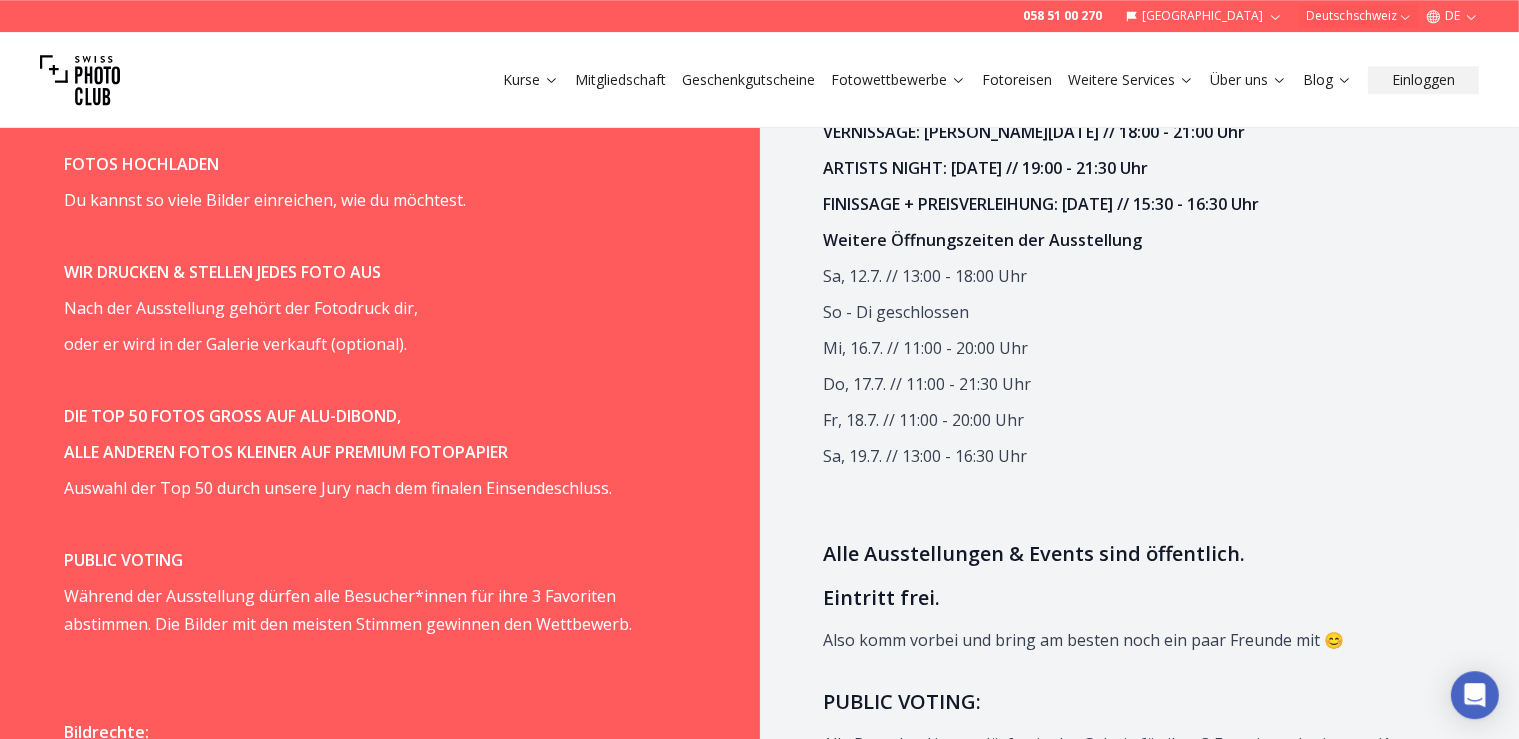 scroll, scrollTop: 1507, scrollLeft: 0, axis: vertical 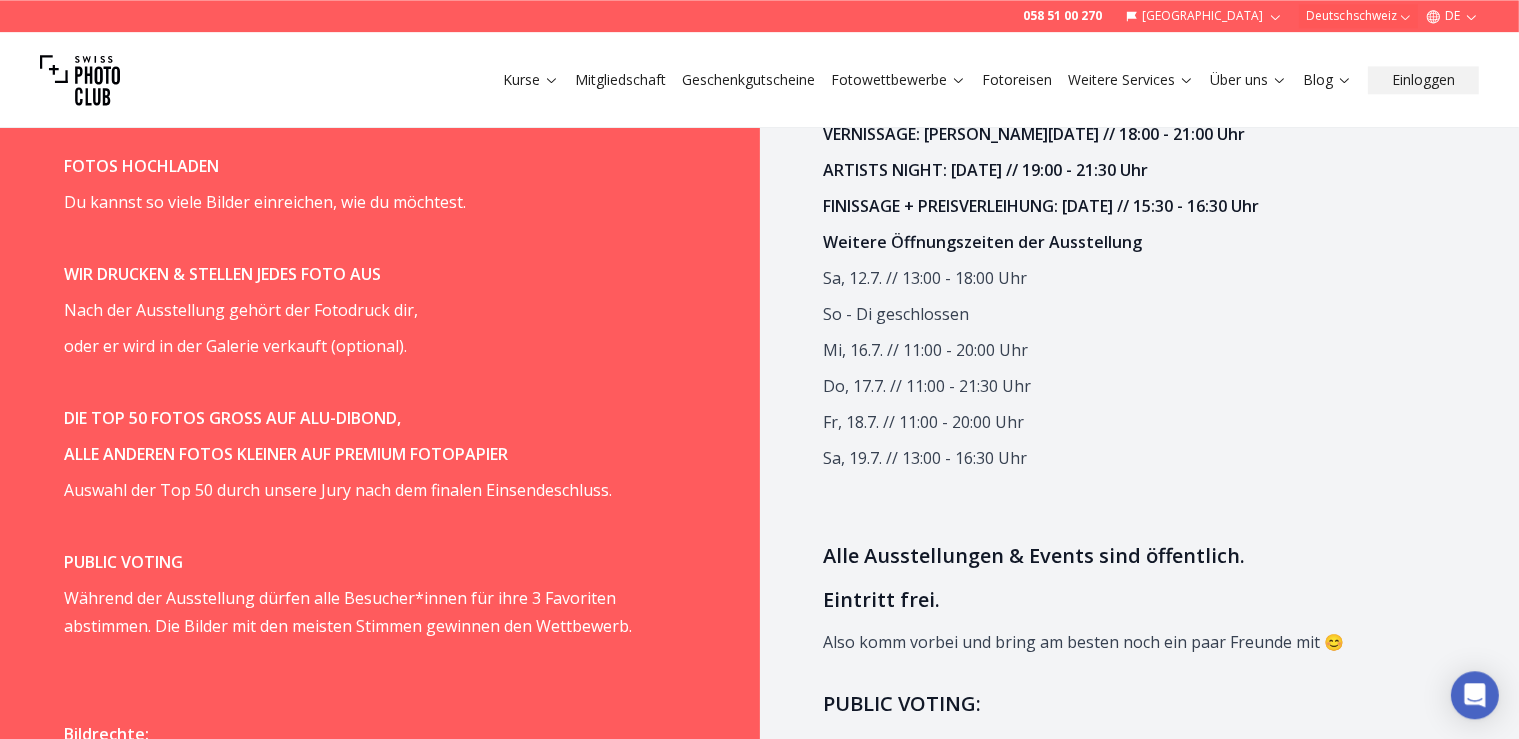 click on "DIE TOP 50 FOTOS GROSS AUF ALU-DIBOND," at bounding box center (232, 417) 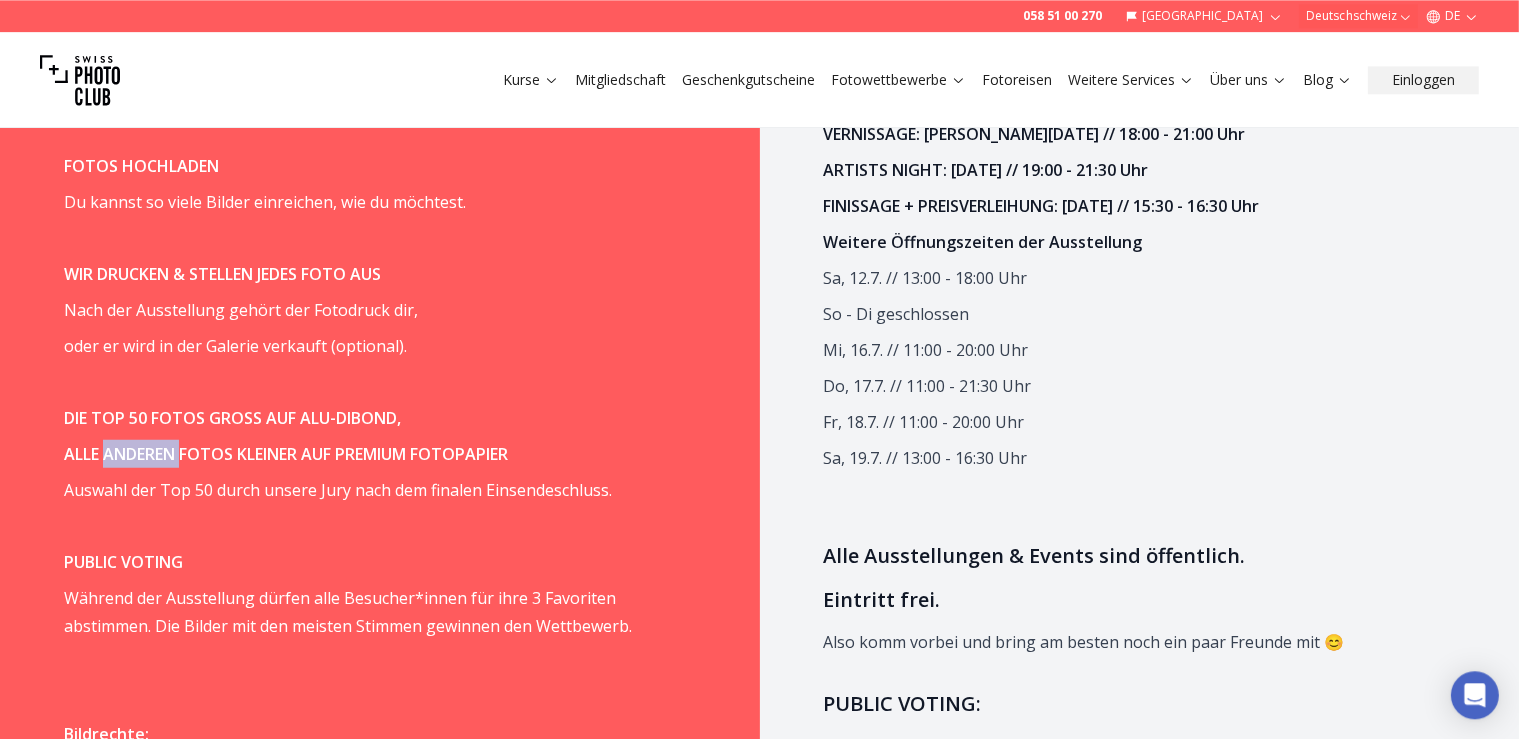 click on "ALLE ANDEREN FOTOS KLEINER AUF PREMIUM FOTOPAPIER" at bounding box center [286, 453] 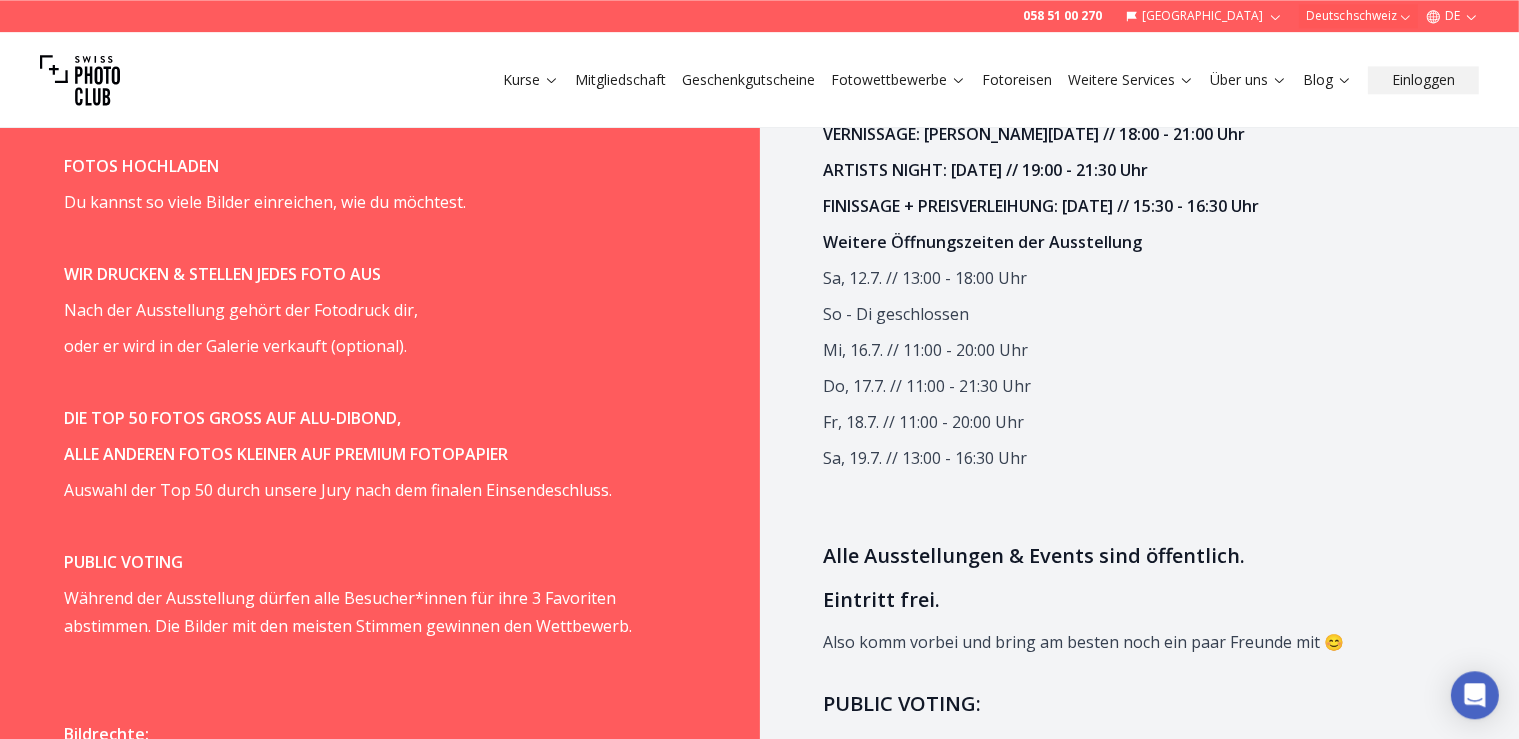 click on "Dieser Moment, wenn dein Werk in der Galerie hängt und von hunderten Leuten gesehen wird 💛  So geht's: FOTOS HOCHLADEN Du kannst so viele Bilder einreichen, wie du möchtest.   WIR DRUCKEN & STELLEN JEDES FOTO AUS Nach der Ausstellung gehört der Fotodruck dir, oder er wird in der Galerie verkauft (optional).   DIE TOP 50 FOTOS GROSS AUF ALU-DIBOND, ALLE ANDEREN FOTOS KLEINER AUF PREMIUM FOTOPAPIER Auswahl der Top 50 durch unsere Jury nach dem finalen Einsendeschluss. PUBLIC VOTING Während der Ausstellung dürfen alle Besucher*innen für ihre 3 Favoriten abstimmen. Die Bilder mit den meisten Stimmen gewinnen den Wettbewerb. Bildrechte: Keine Sorge, die Rechte an deinem Bild werden immer uneingeschränkt bei dir bleiben! Wir werden deine Bilder nicht anderweitig zu kommerziellen Zwecken nutzen.   Optional: Verkauf von Fotodrucken Pro verkauftem Druck erhält der/ die Fotograf*in 100 Euro (netto). Bitte gib uns bei der Anmeldung Bescheid, falls du nichts verkaufen lassen möchtest. Ausstellungsgrößen:" at bounding box center [356, 1263] 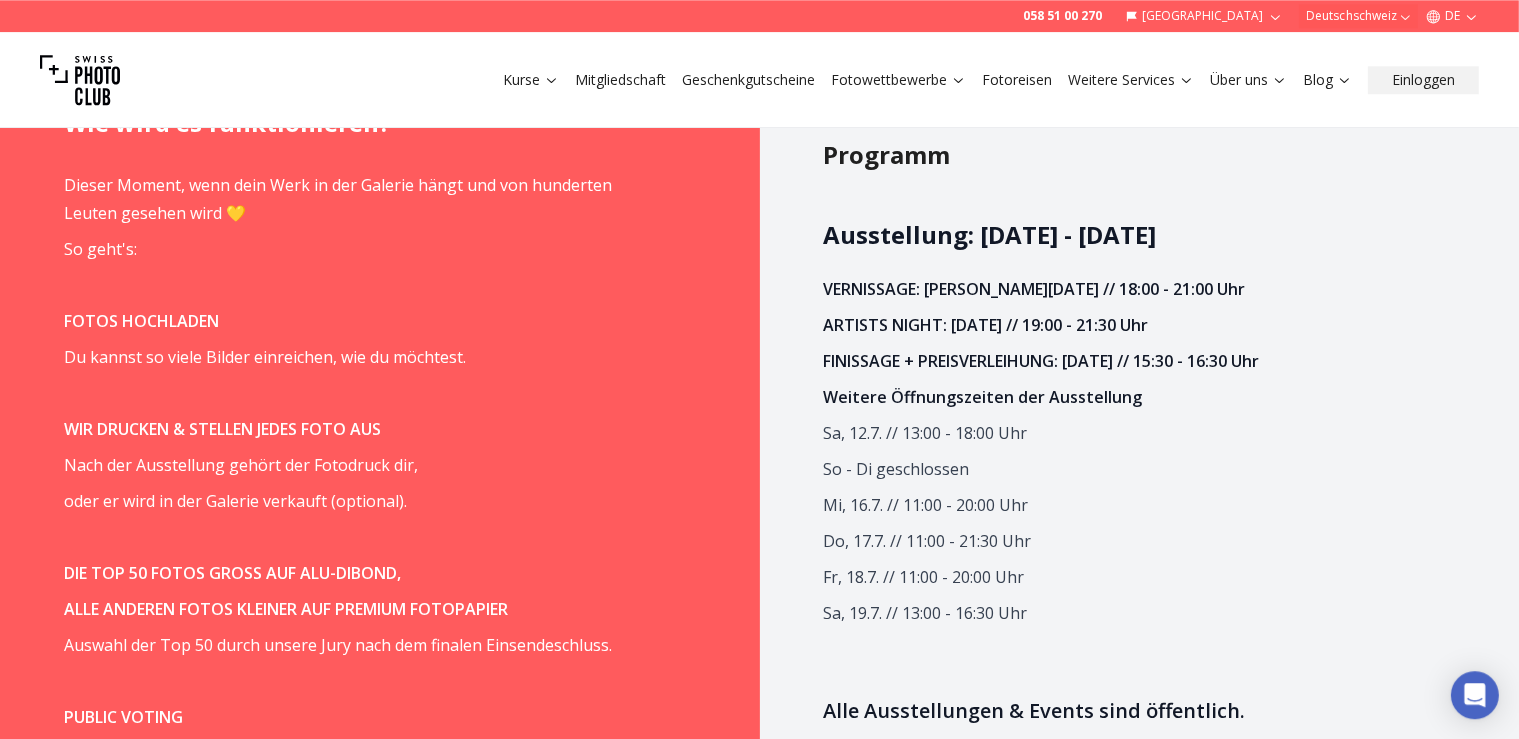 scroll, scrollTop: 1350, scrollLeft: 0, axis: vertical 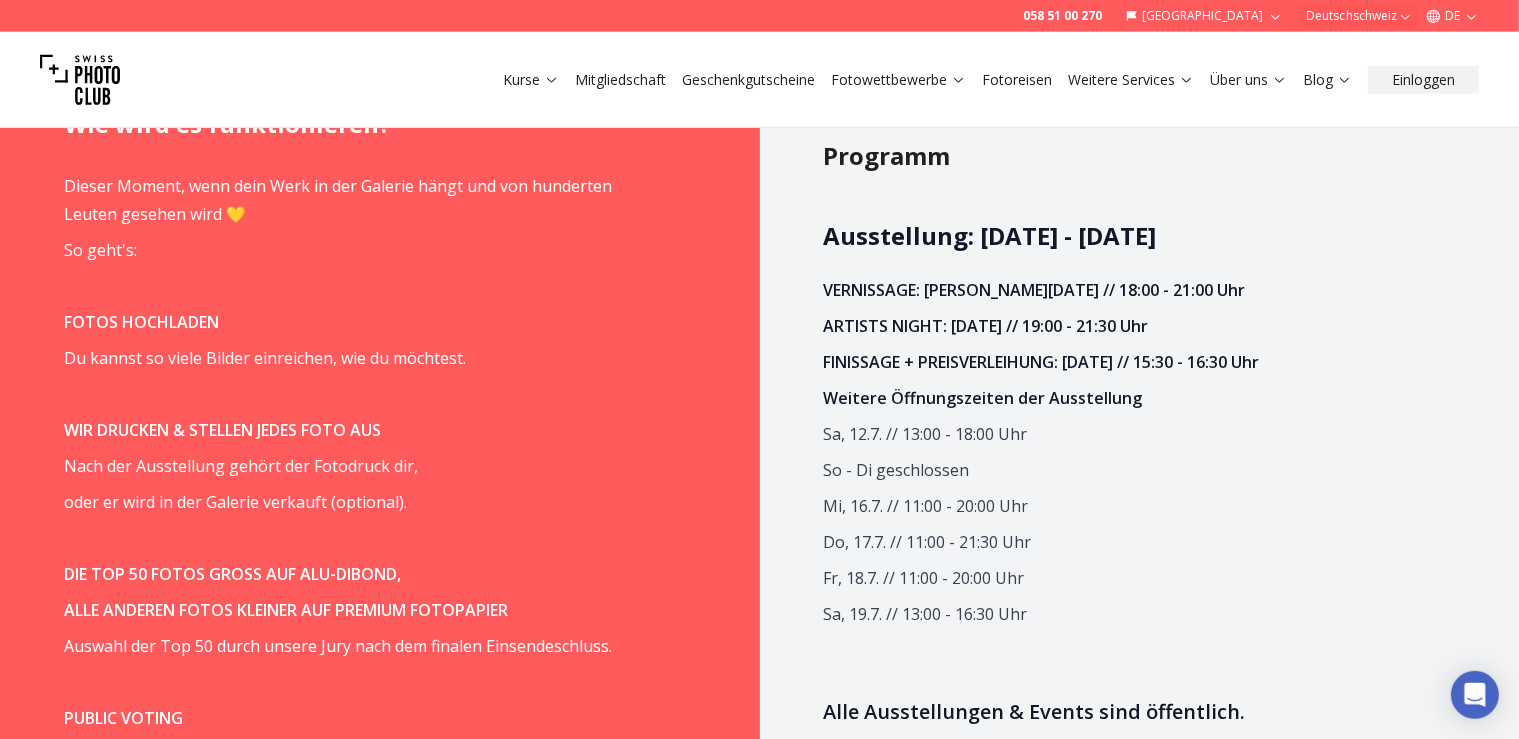 click 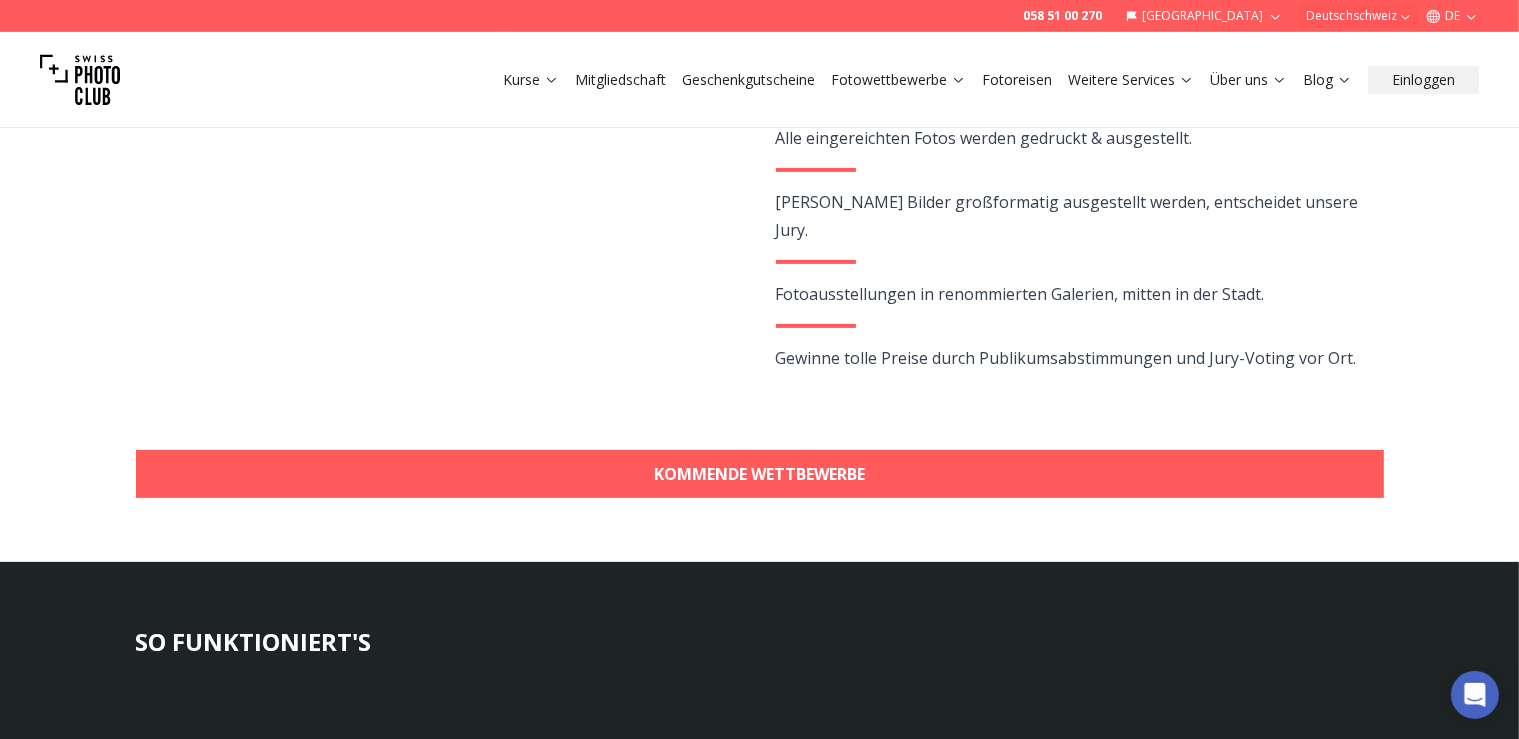 scroll, scrollTop: 464, scrollLeft: 0, axis: vertical 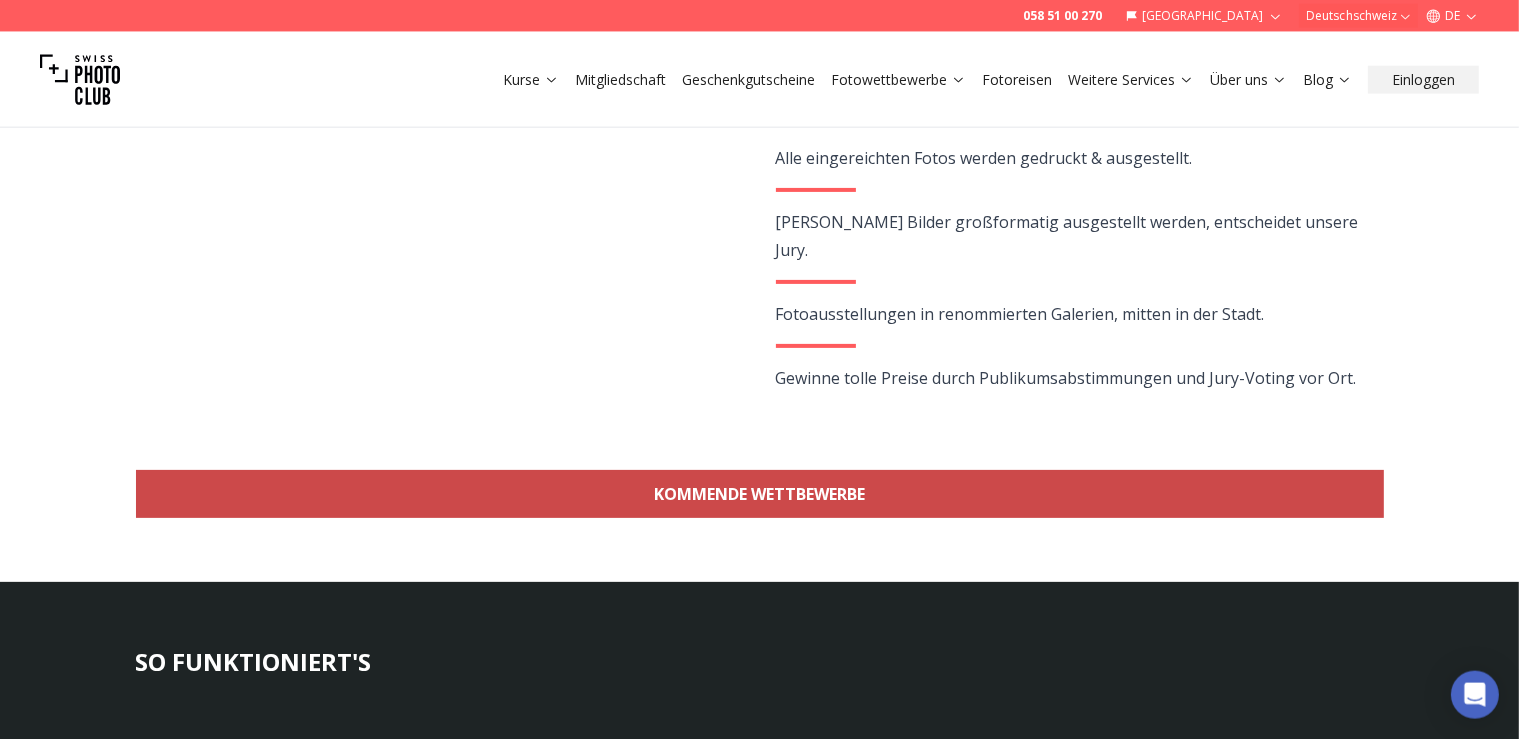 click on "KOMMENDE WETTBEWERBE" at bounding box center (760, 494) 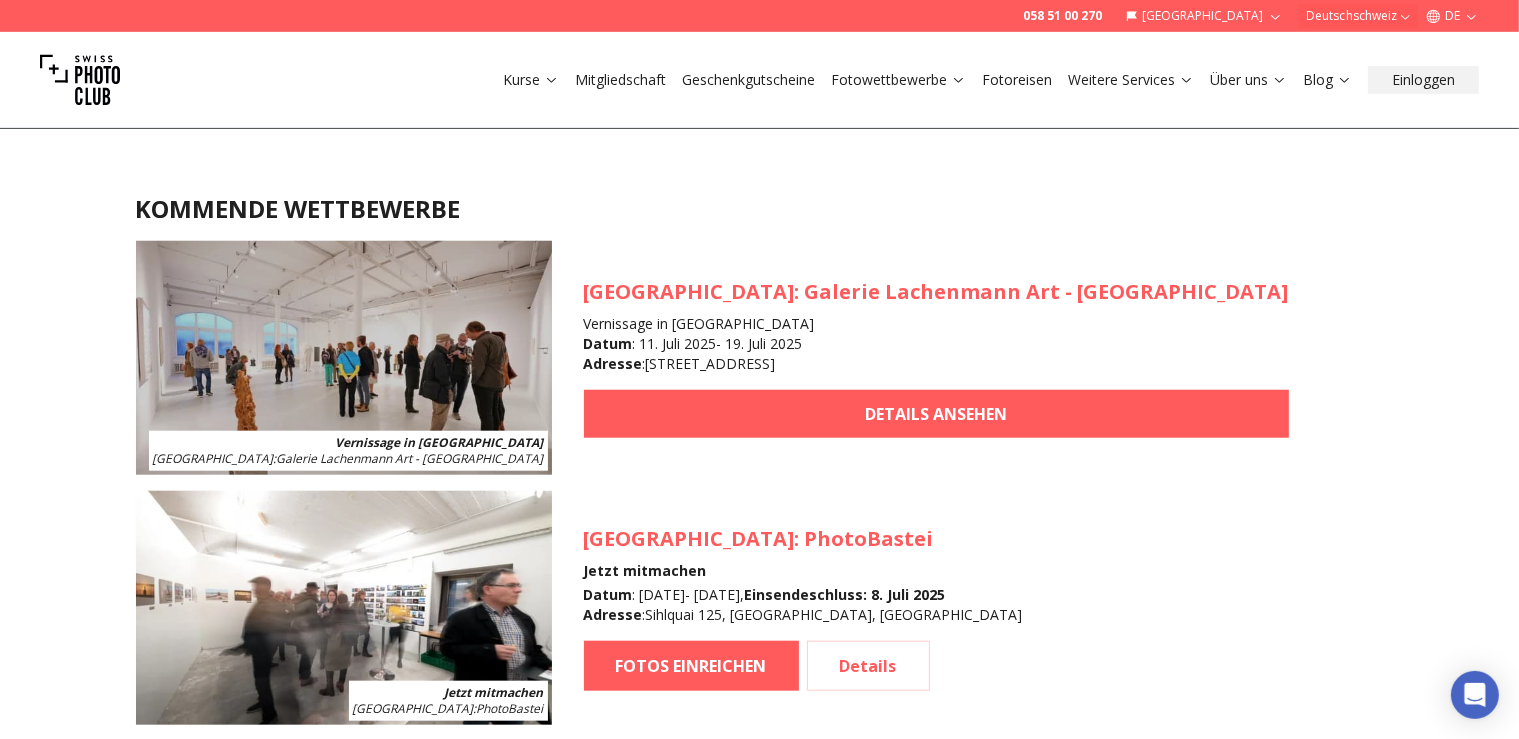 scroll, scrollTop: 1842, scrollLeft: 0, axis: vertical 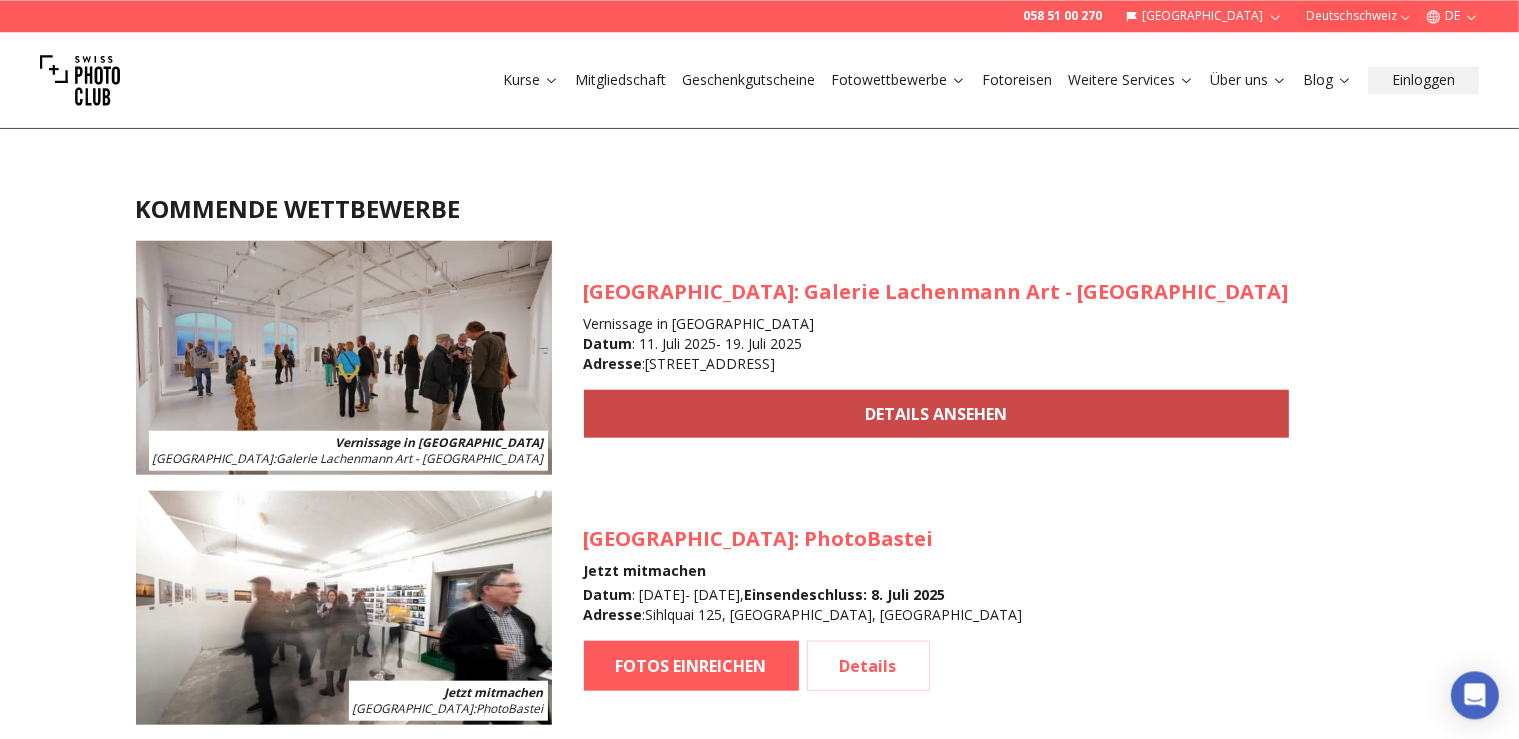 click on "DETAILS ANSEHEN" at bounding box center (936, 413) 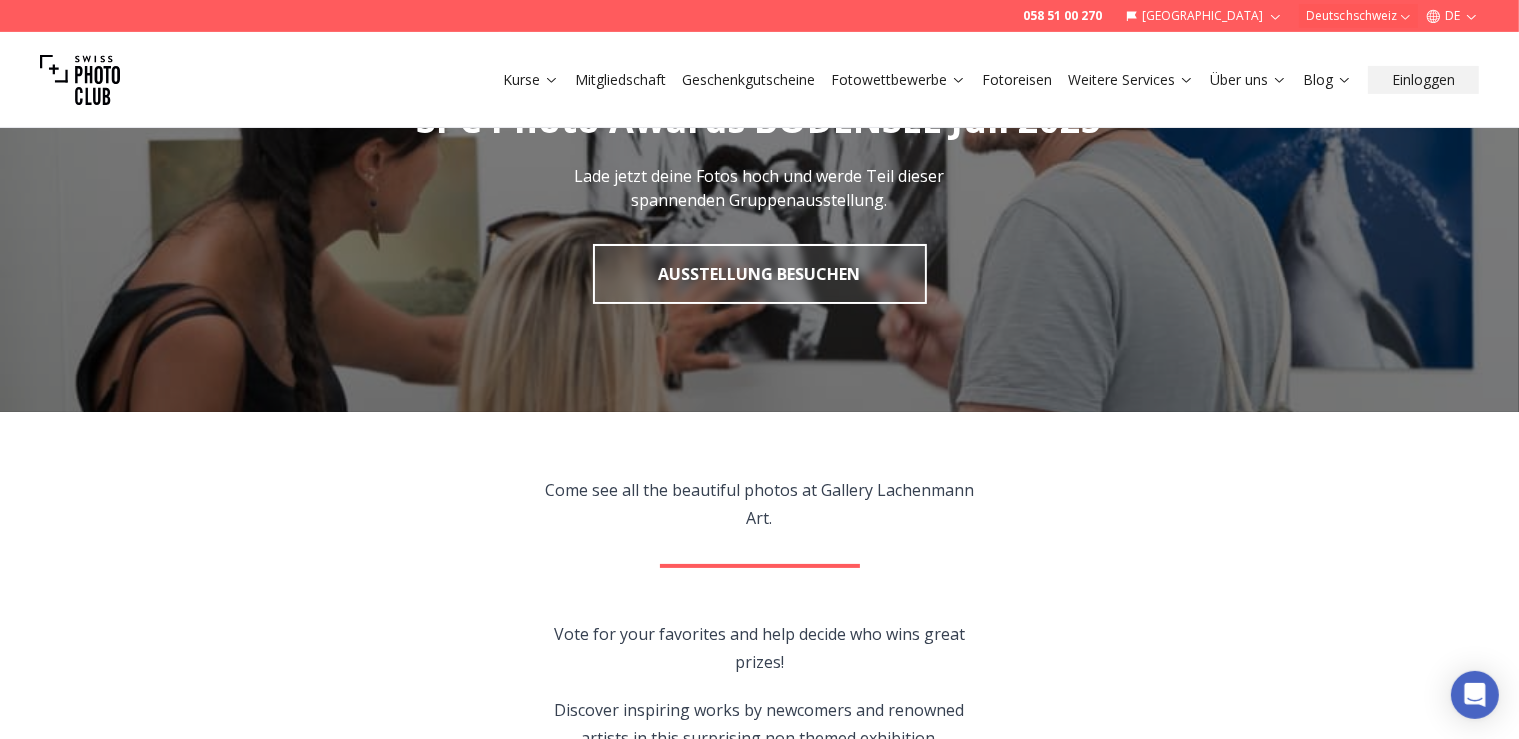 scroll, scrollTop: 100, scrollLeft: 0, axis: vertical 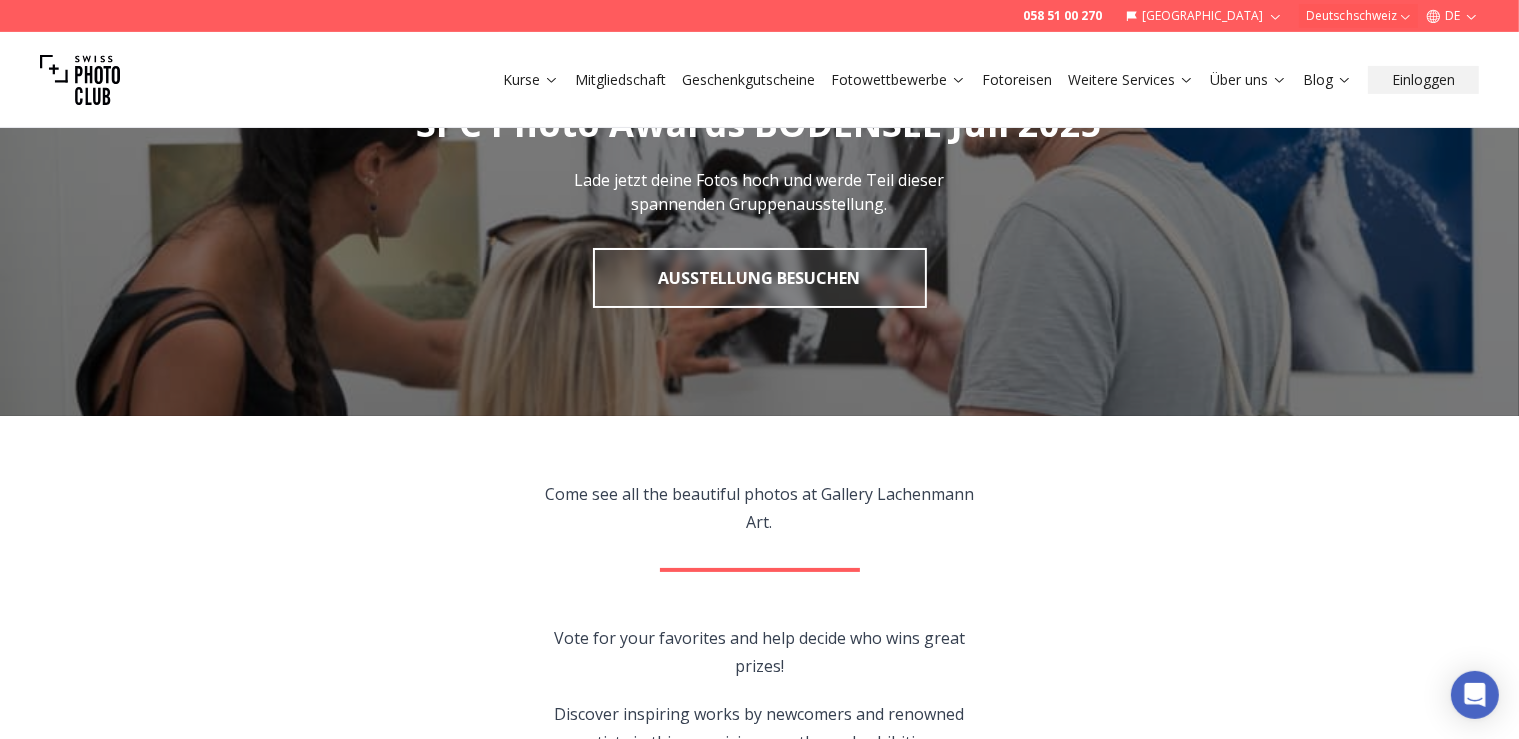 click on "Ausstellung besuchen" at bounding box center (760, 278) 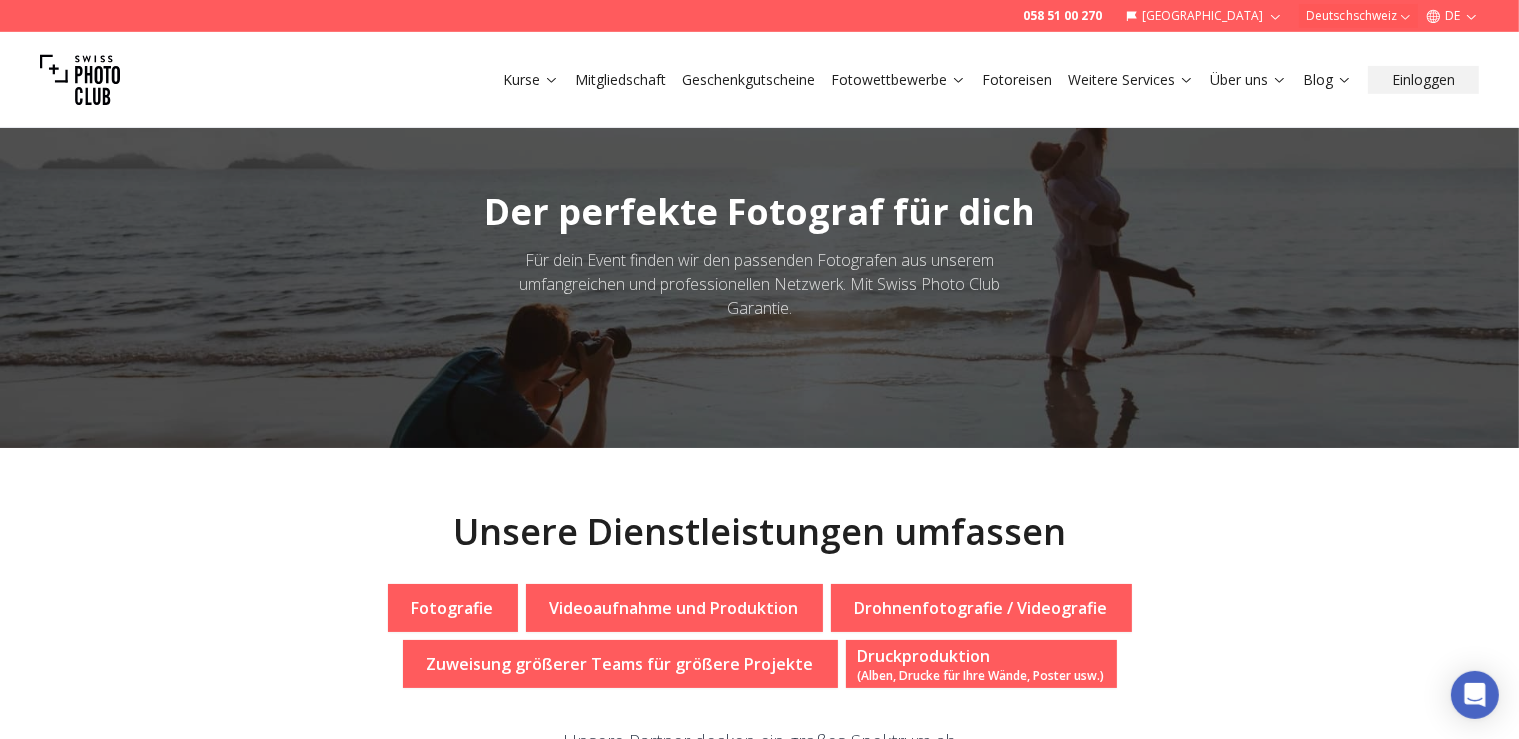 scroll, scrollTop: 0, scrollLeft: 0, axis: both 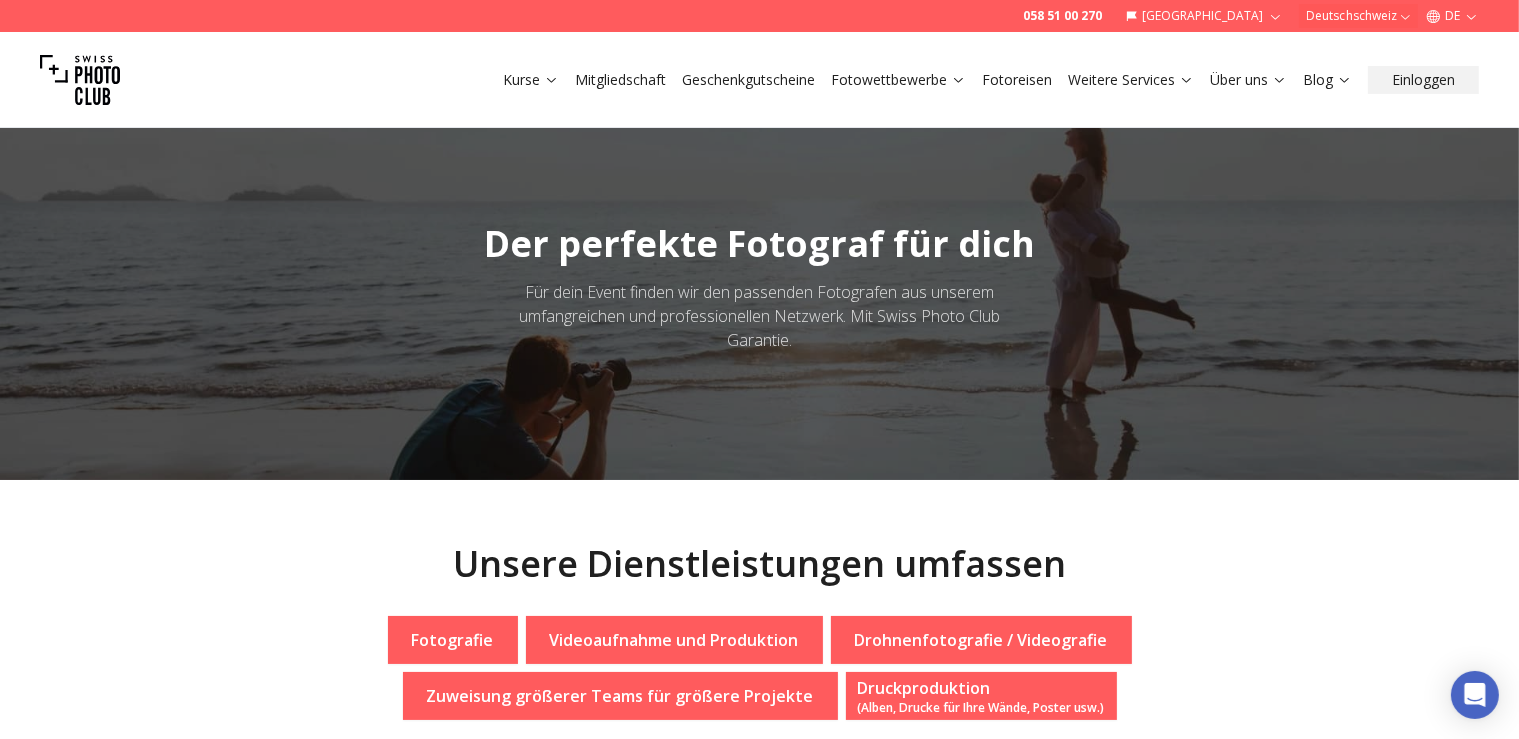 click on "Fotowettbewerbe" at bounding box center (898, 80) 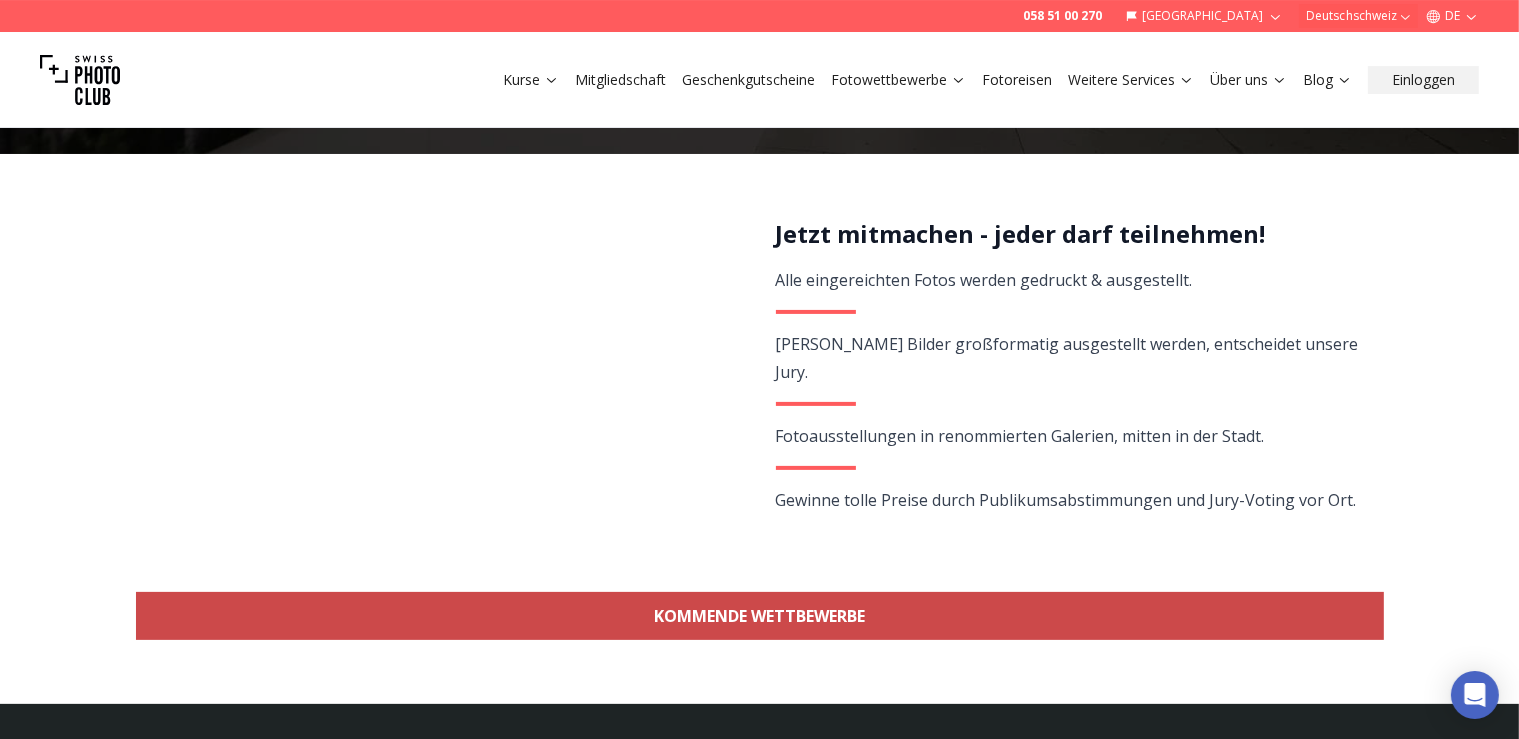 click on "KOMMENDE WETTBEWERBE" at bounding box center [760, 616] 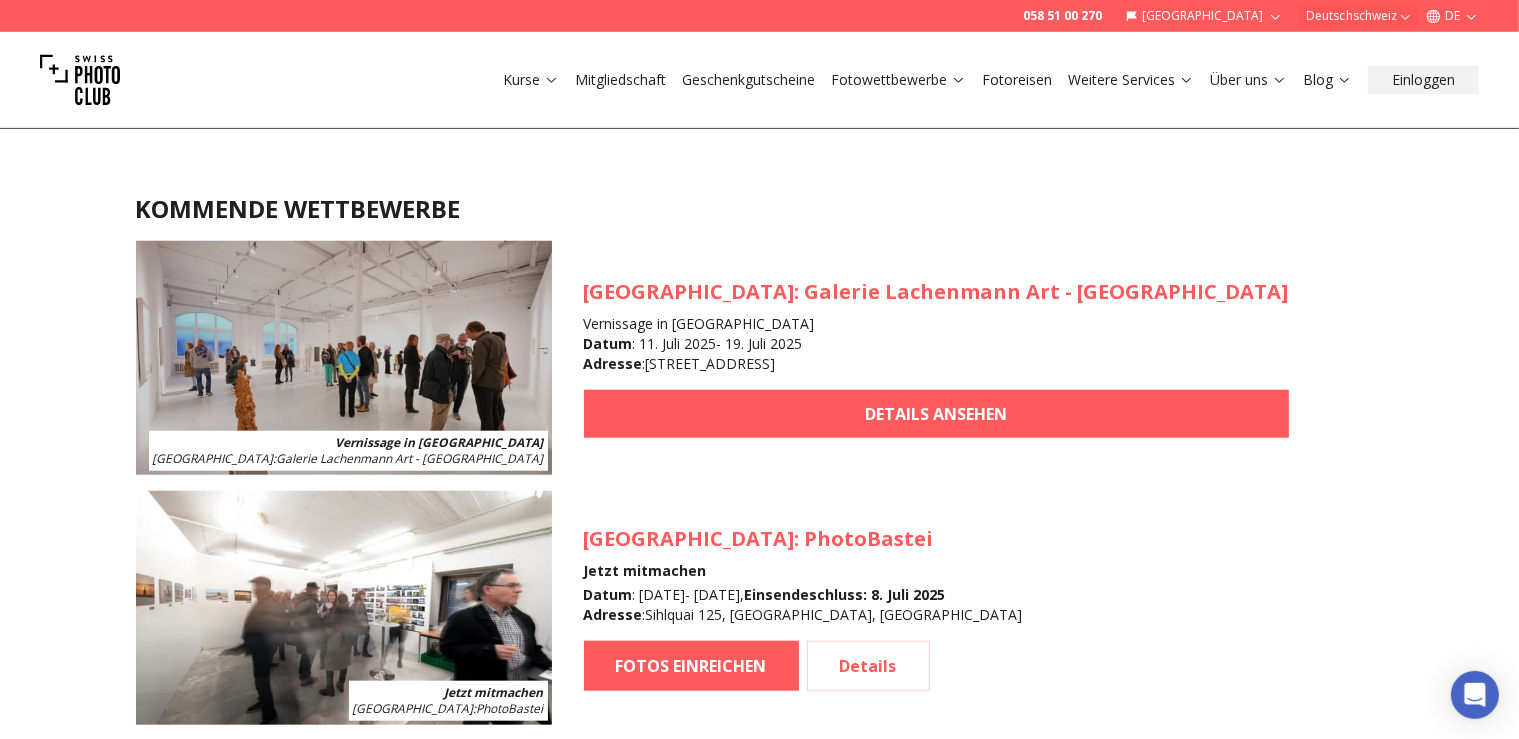scroll, scrollTop: 1842, scrollLeft: 0, axis: vertical 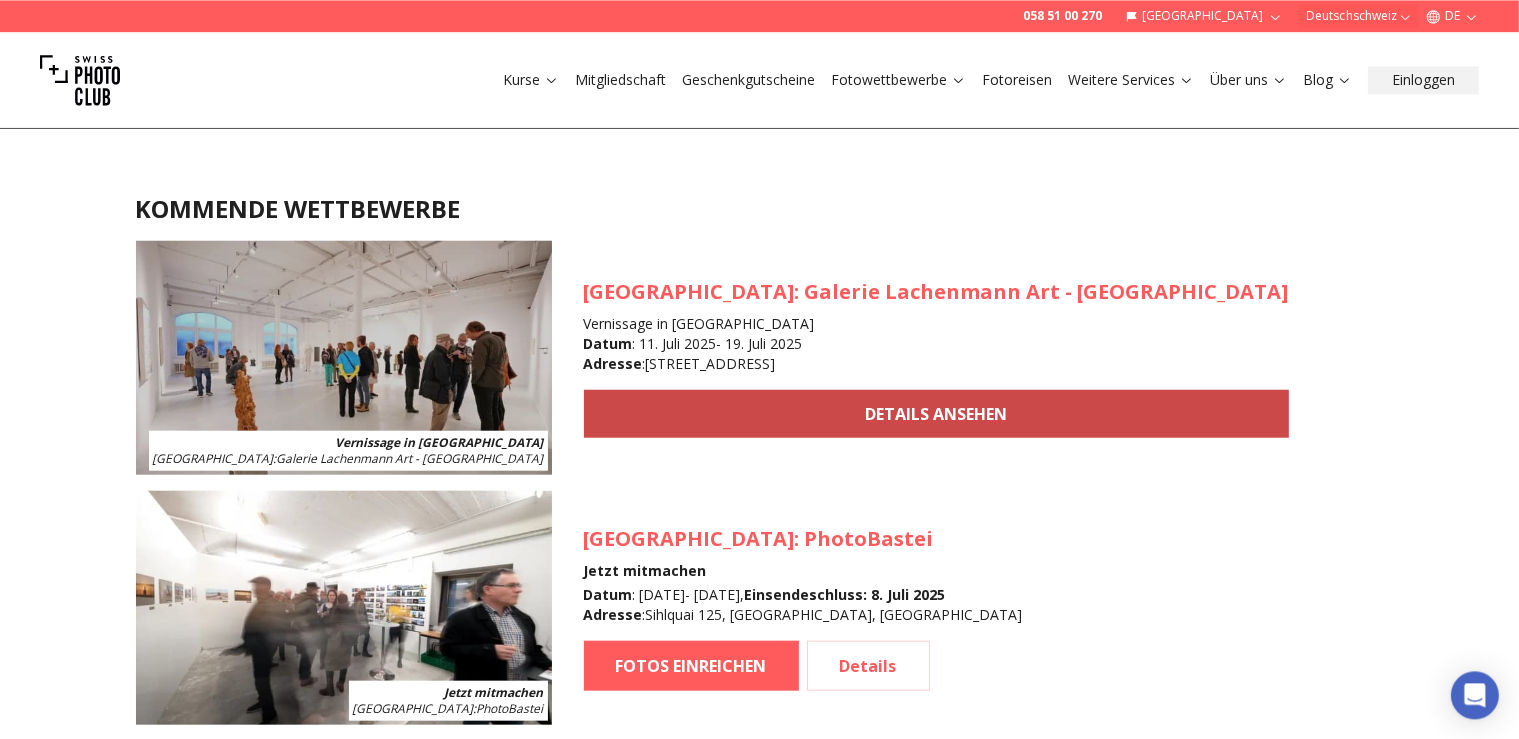 click on "DETAILS ANSEHEN" at bounding box center [936, 413] 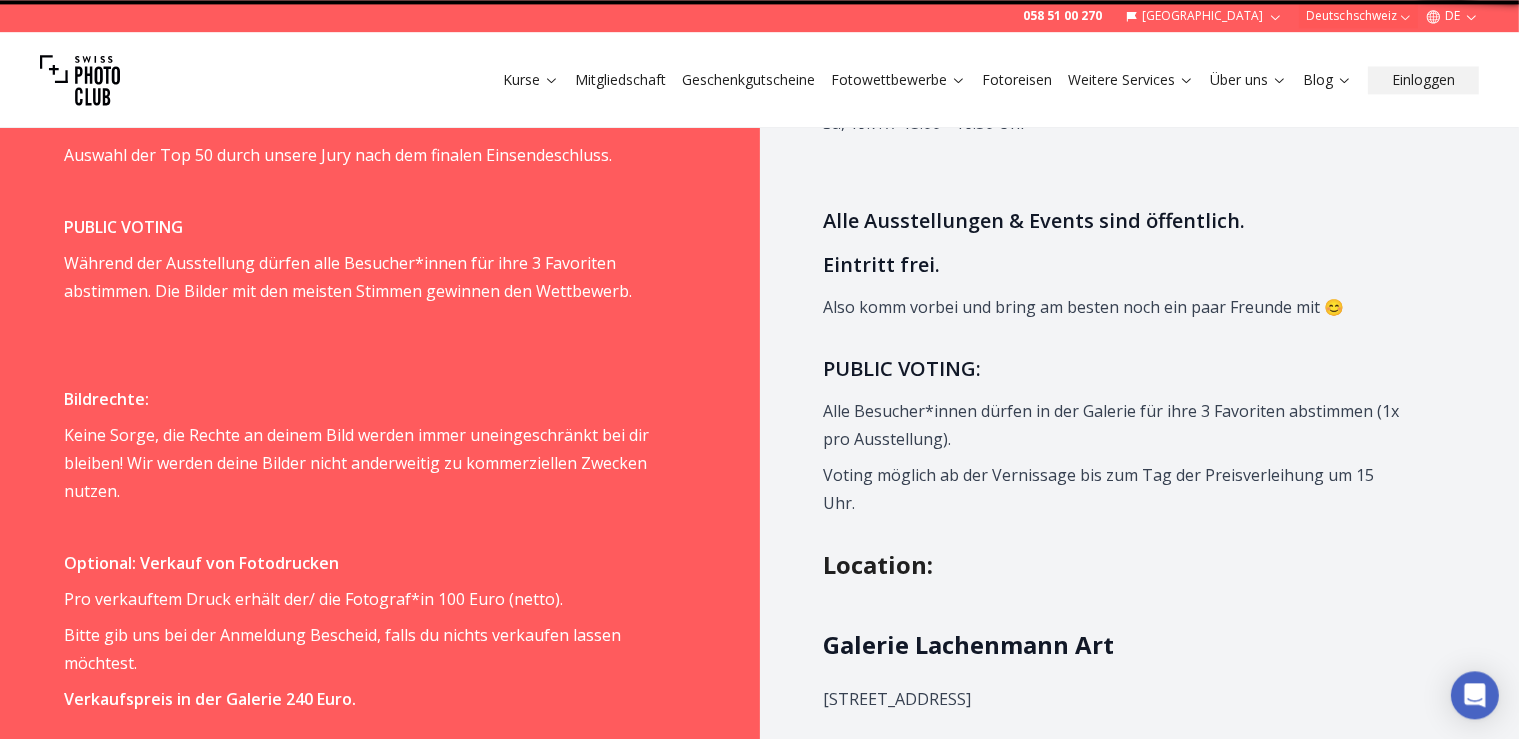 scroll, scrollTop: 0, scrollLeft: 0, axis: both 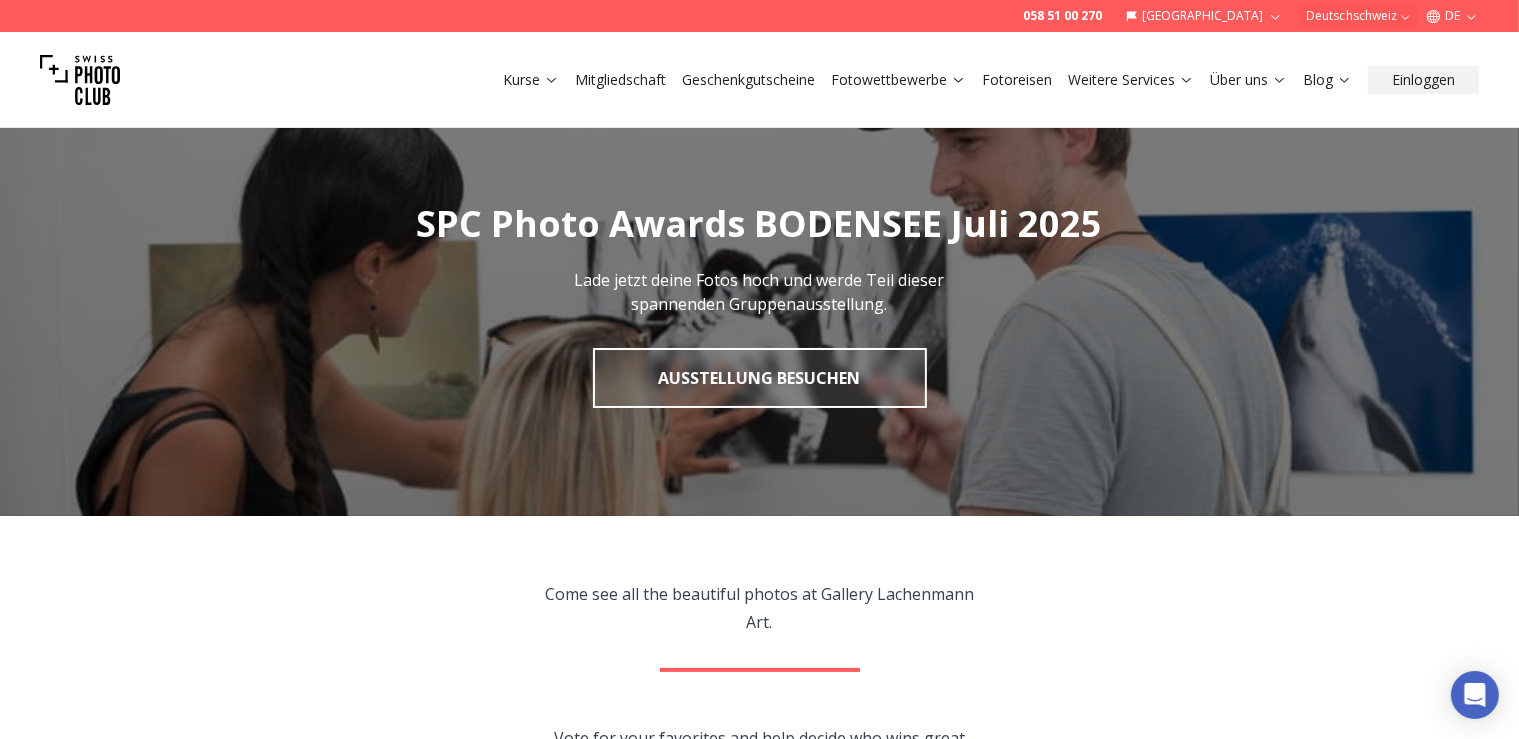 click on "Ausstellung besuchen" at bounding box center (760, 378) 